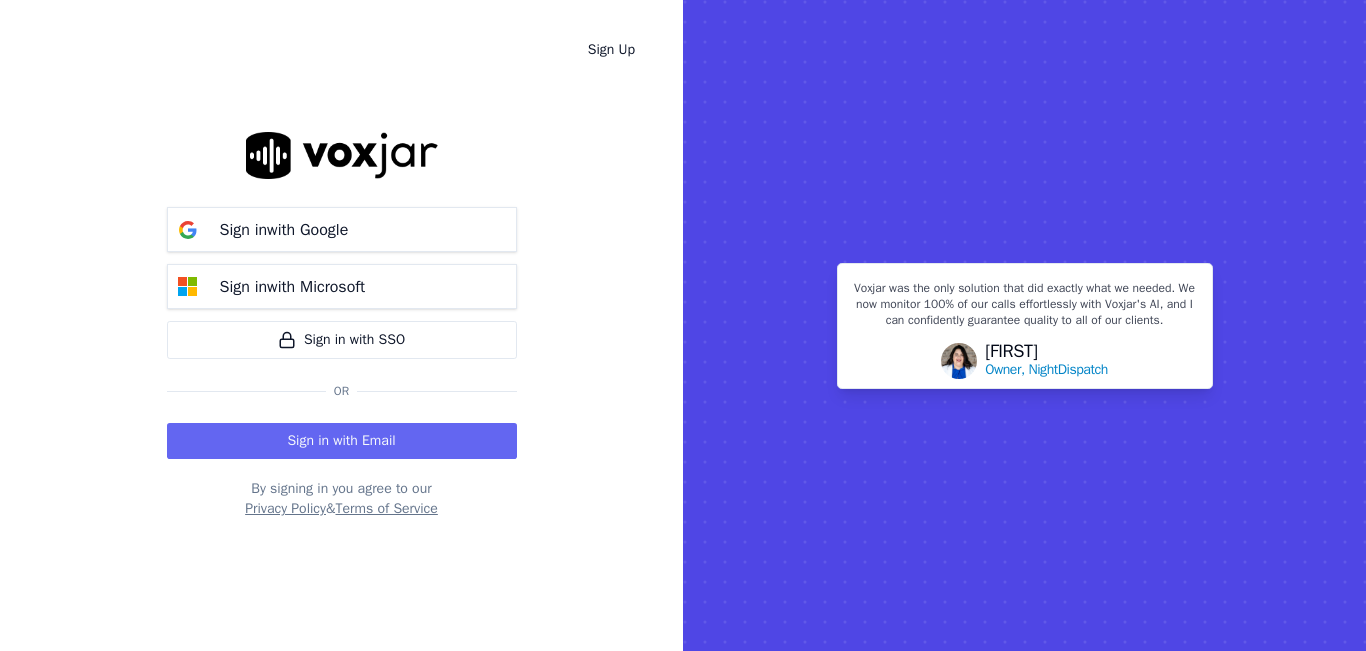 scroll, scrollTop: 0, scrollLeft: 0, axis: both 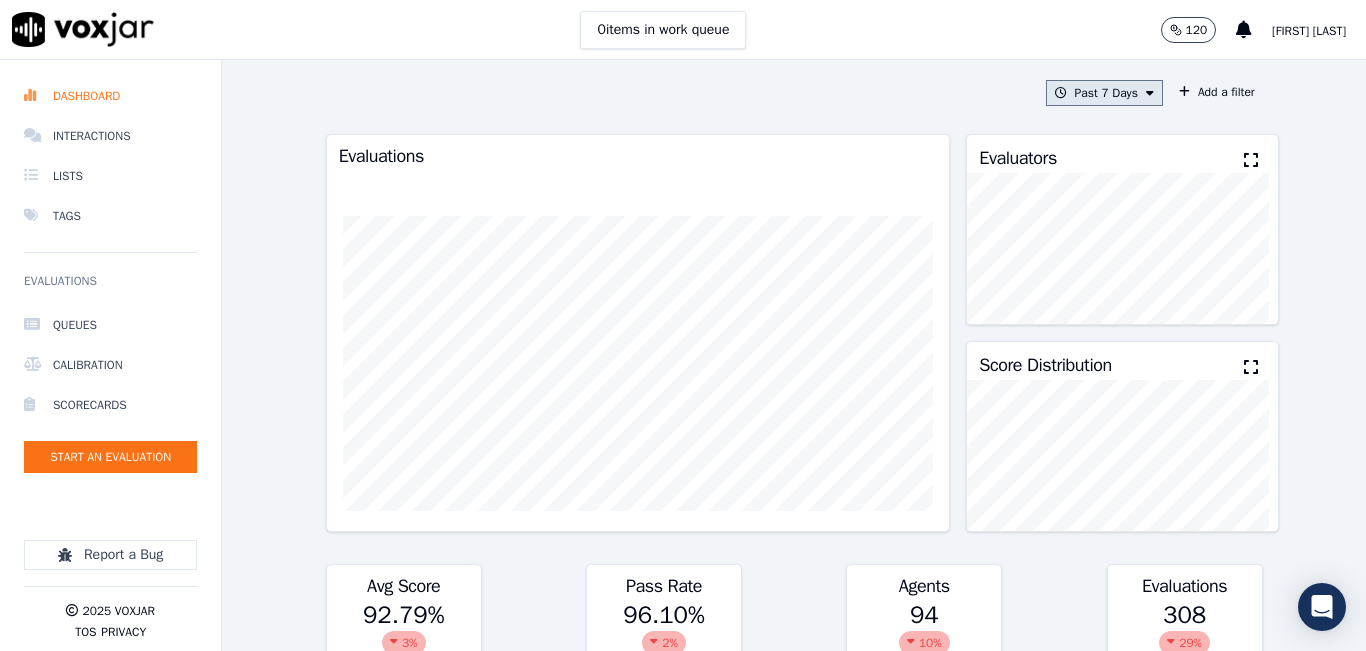 click at bounding box center [1150, 93] 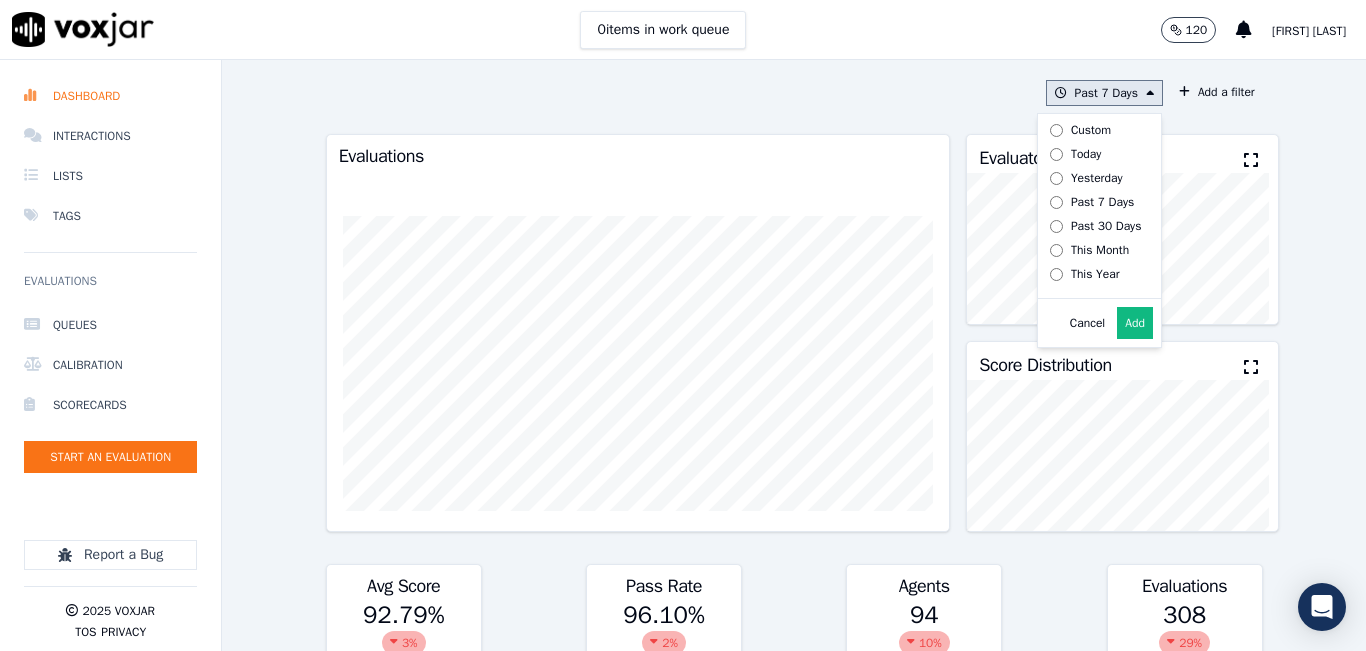 click on "Add" at bounding box center (1135, 323) 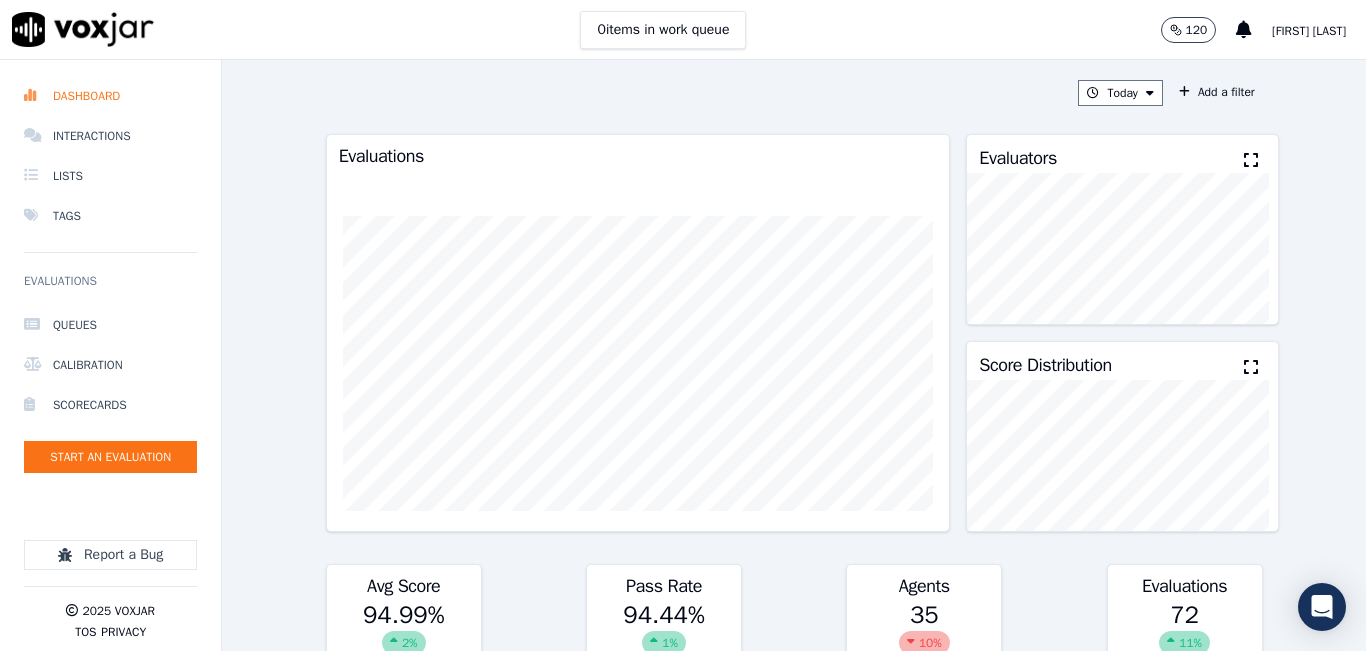 click at bounding box center (1251, 160) 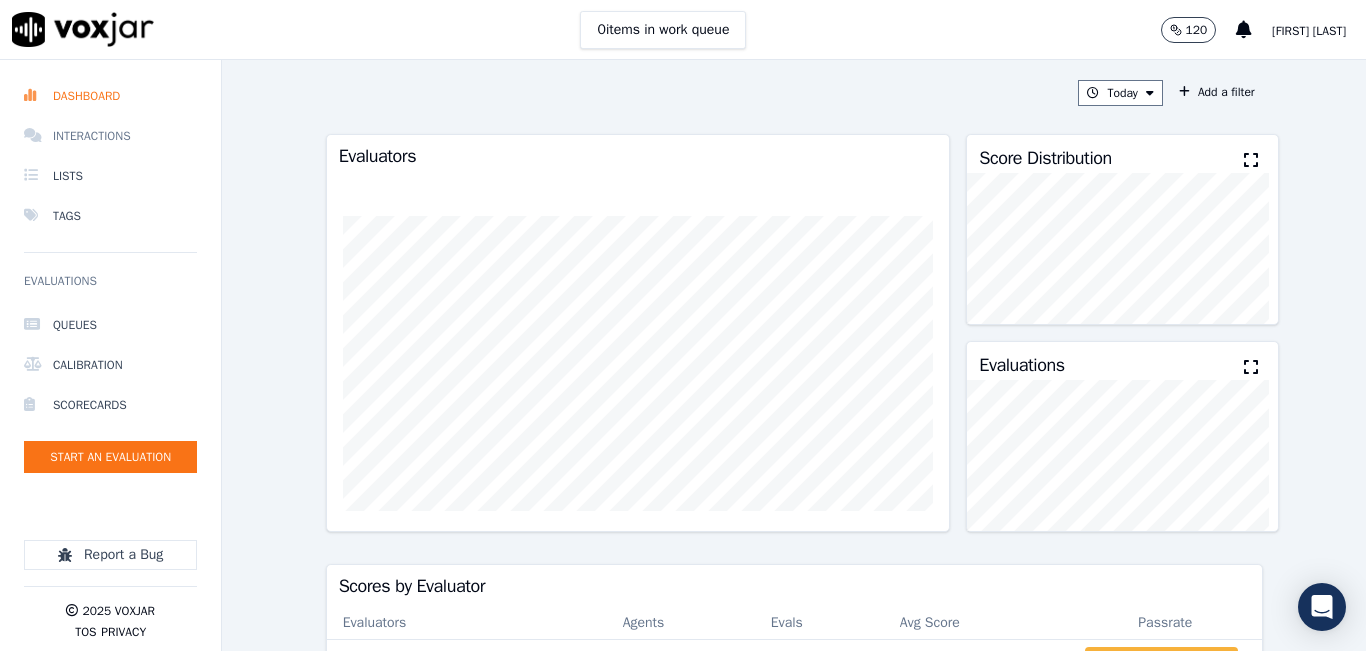 click on "Interactions" at bounding box center (110, 136) 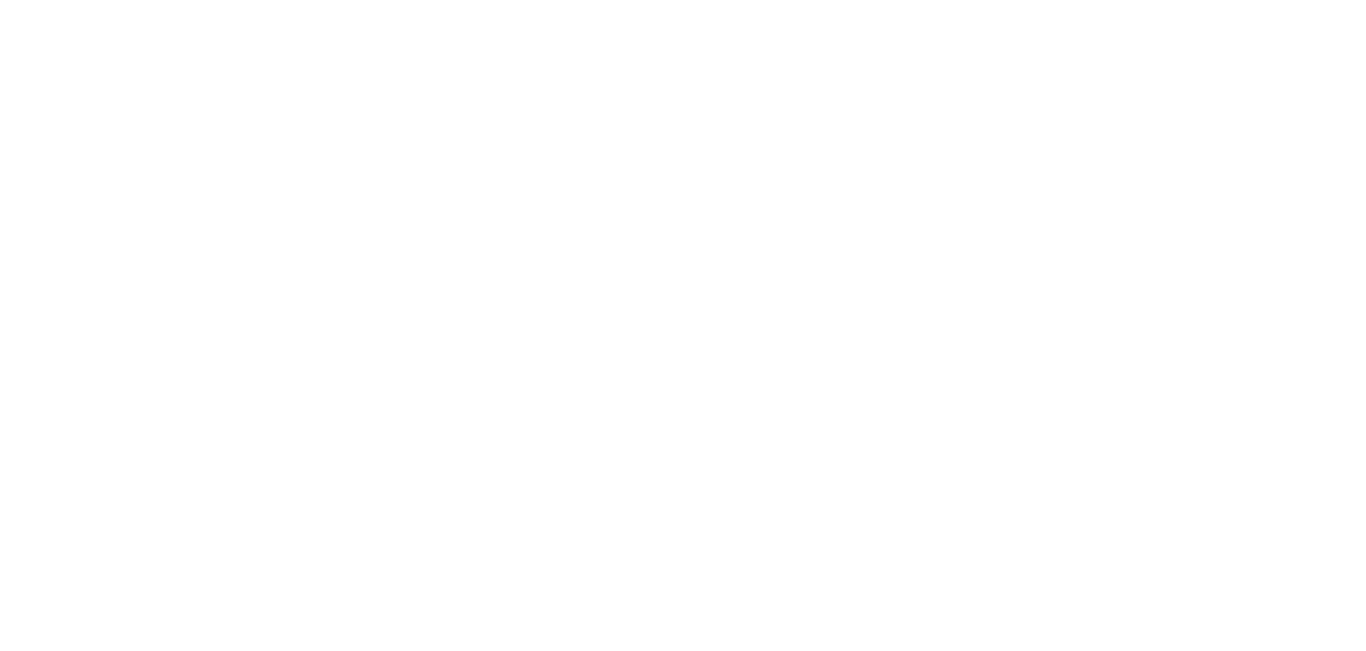 scroll, scrollTop: 0, scrollLeft: 0, axis: both 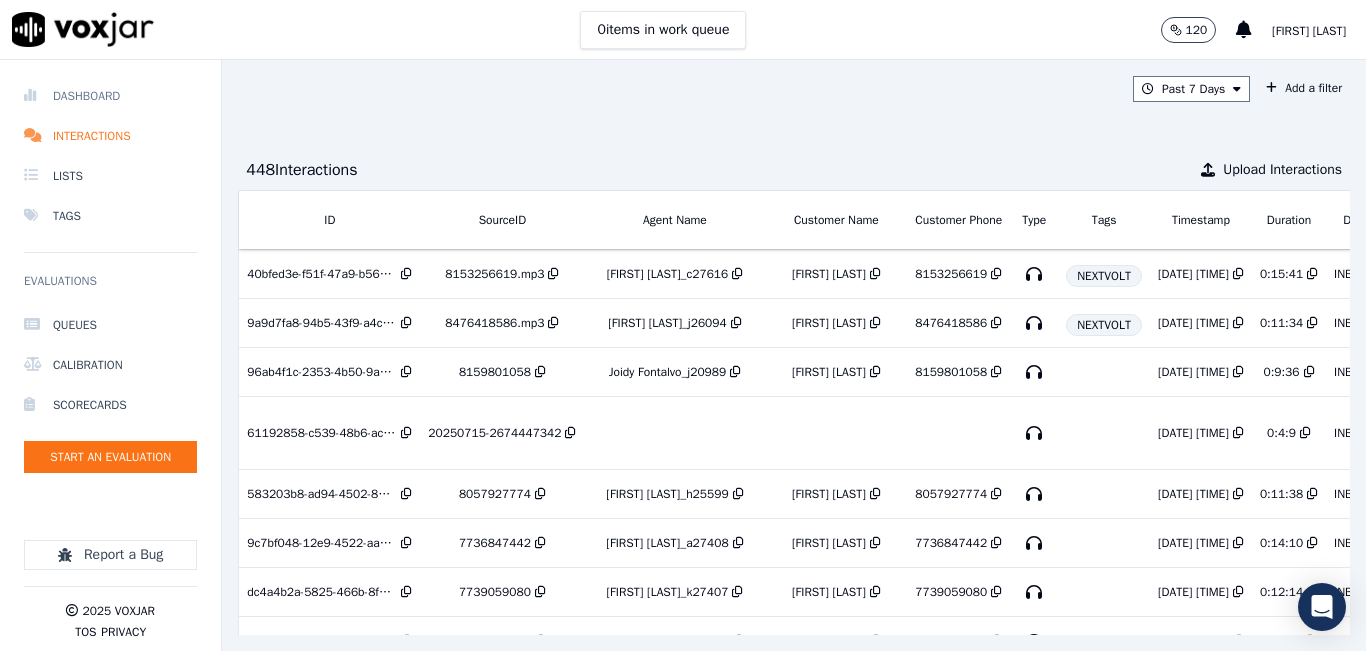 click on "Dashboard" at bounding box center [110, 96] 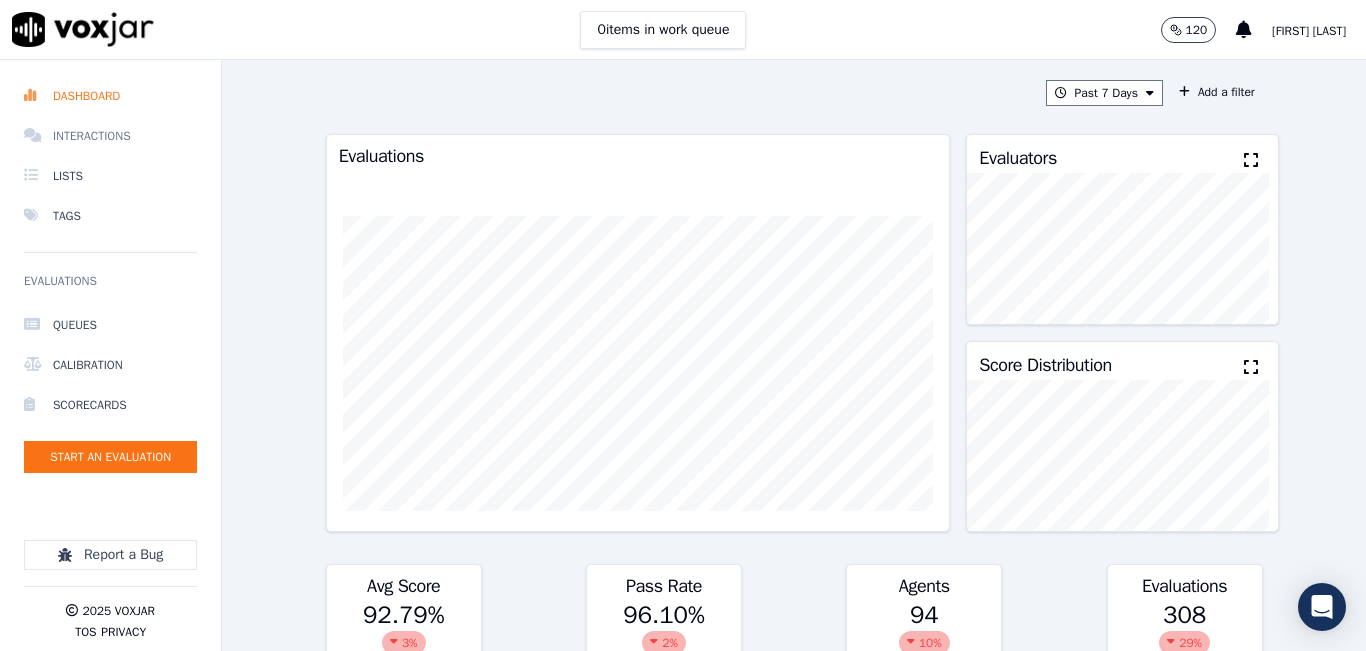 click on "Interactions" at bounding box center [110, 136] 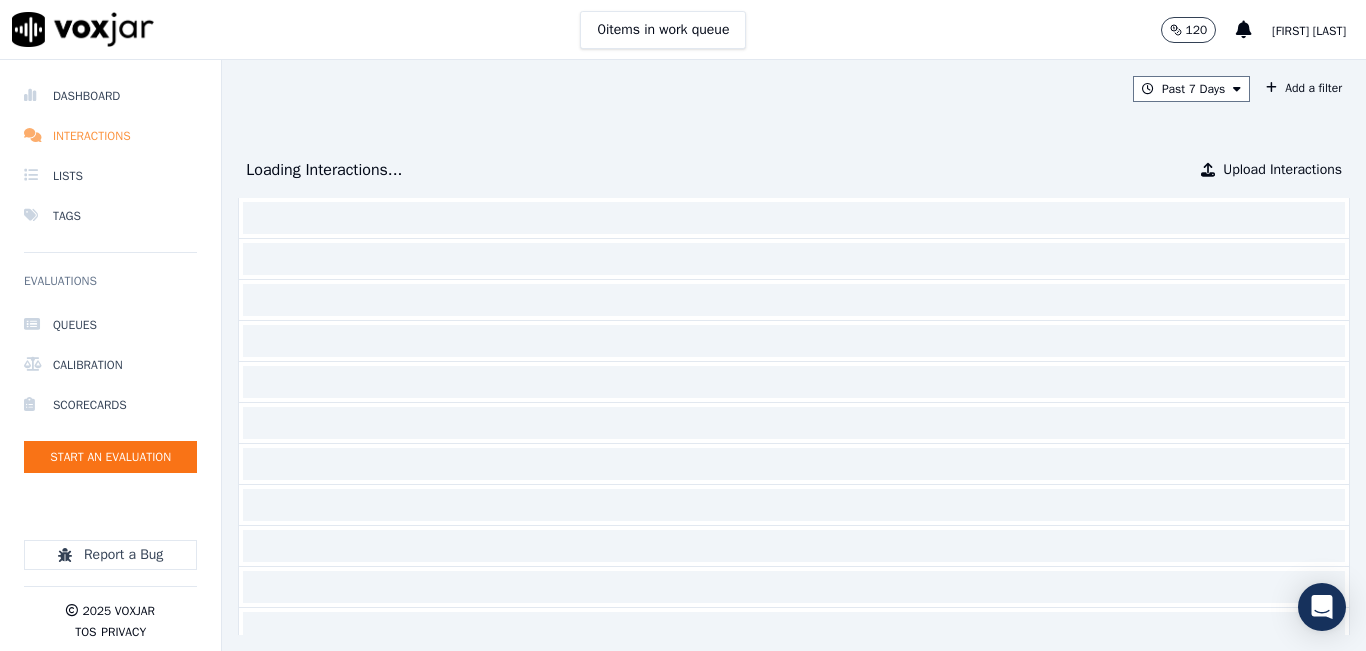 click on "Interactions" at bounding box center [110, 136] 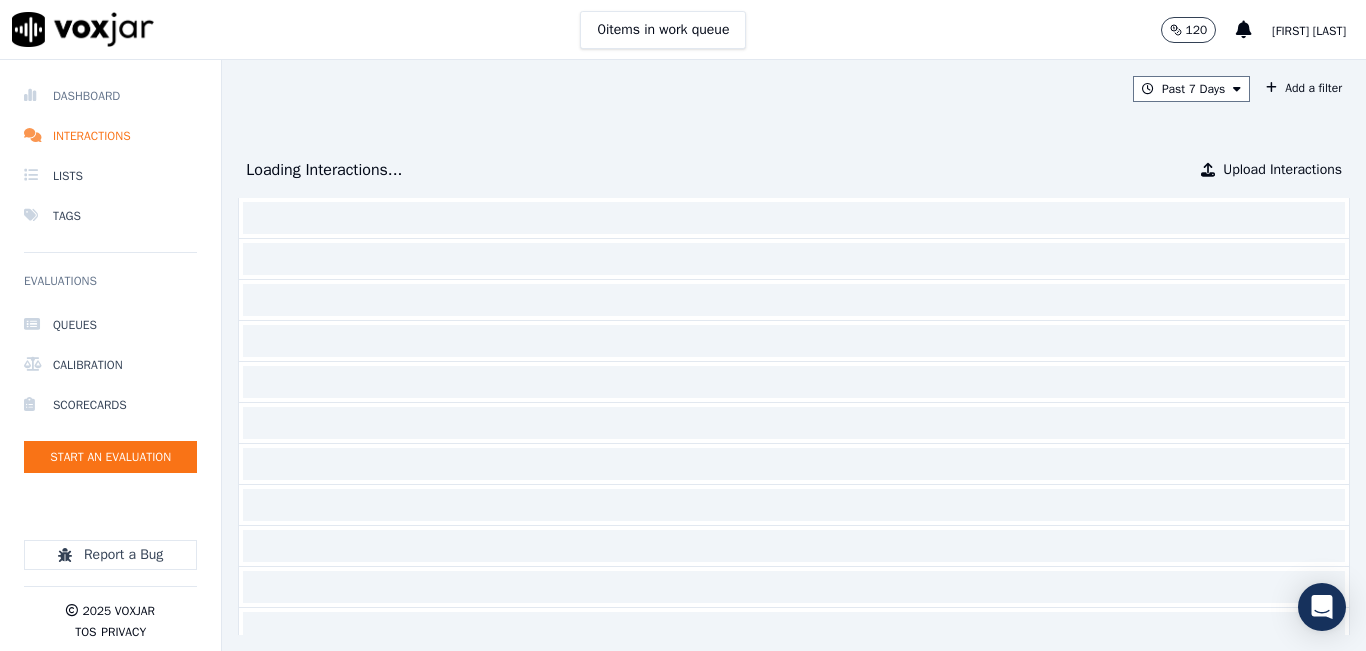 drag, startPoint x: 86, startPoint y: 139, endPoint x: 87, endPoint y: 108, distance: 31.016125 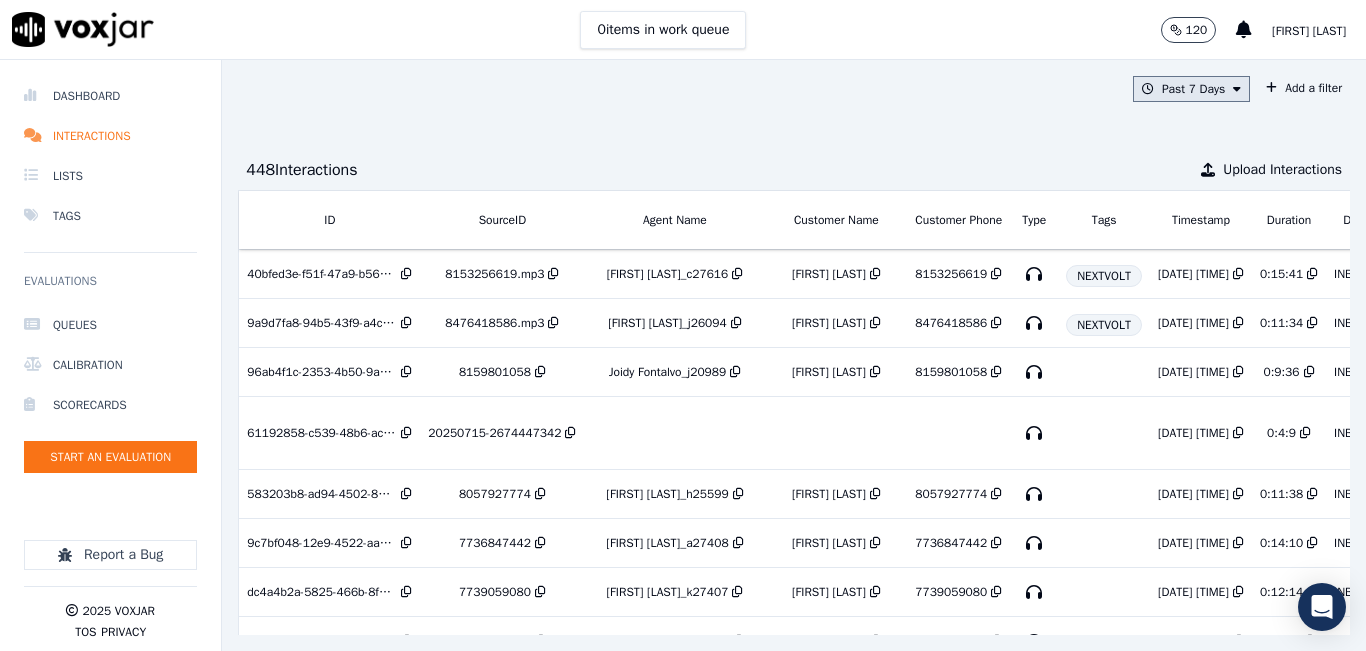 click on "Past 7 Days" at bounding box center [1191, 89] 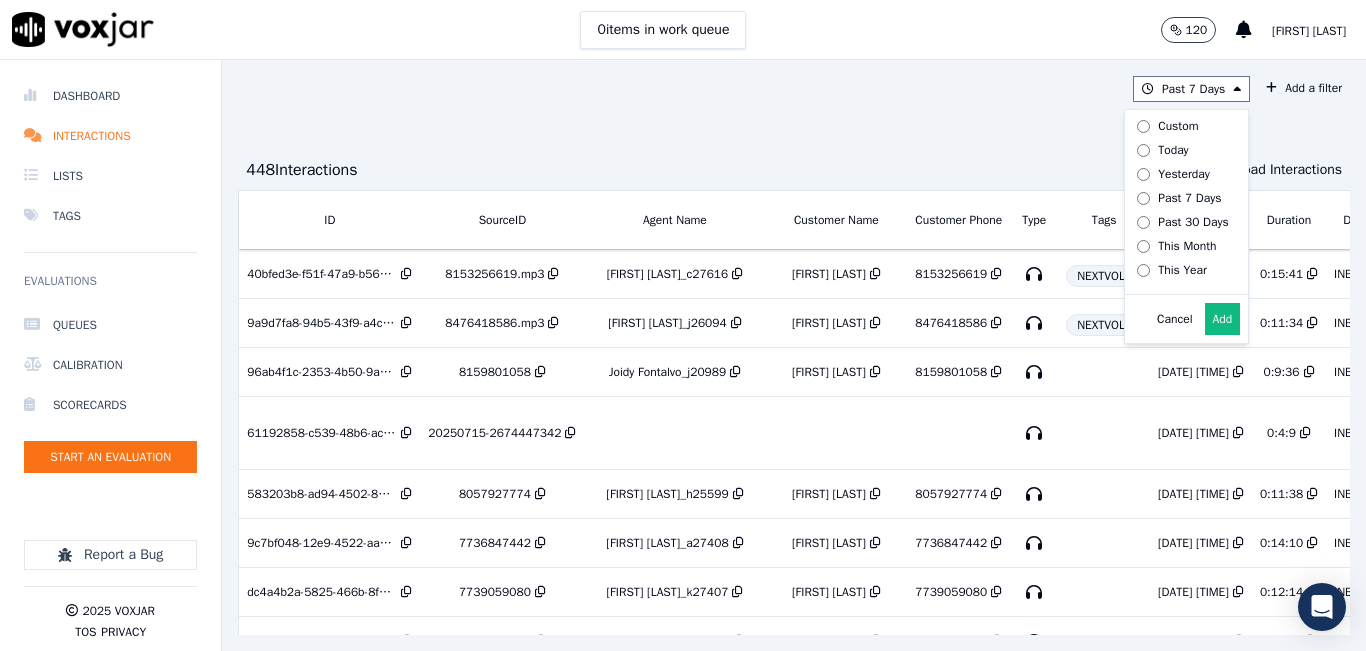 click on "448  Interaction s       Upload Interactions" at bounding box center [794, 170] 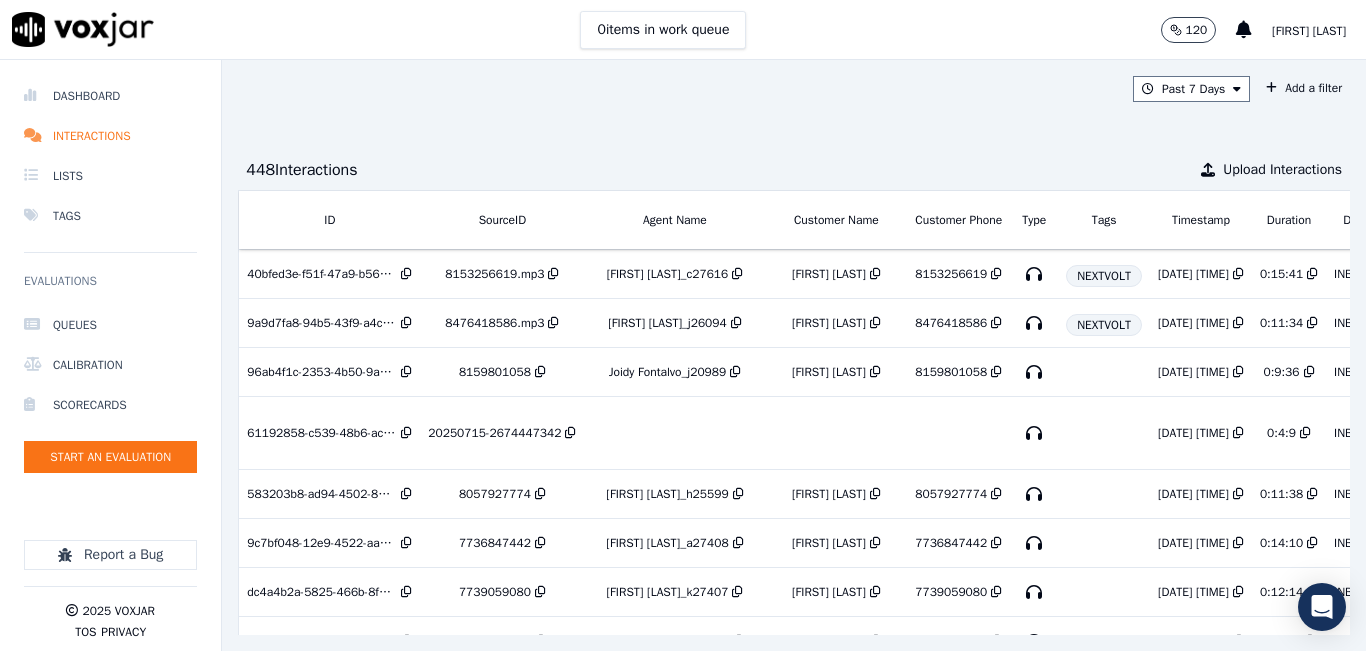 click on "Sheila De Castro" at bounding box center [1309, 31] 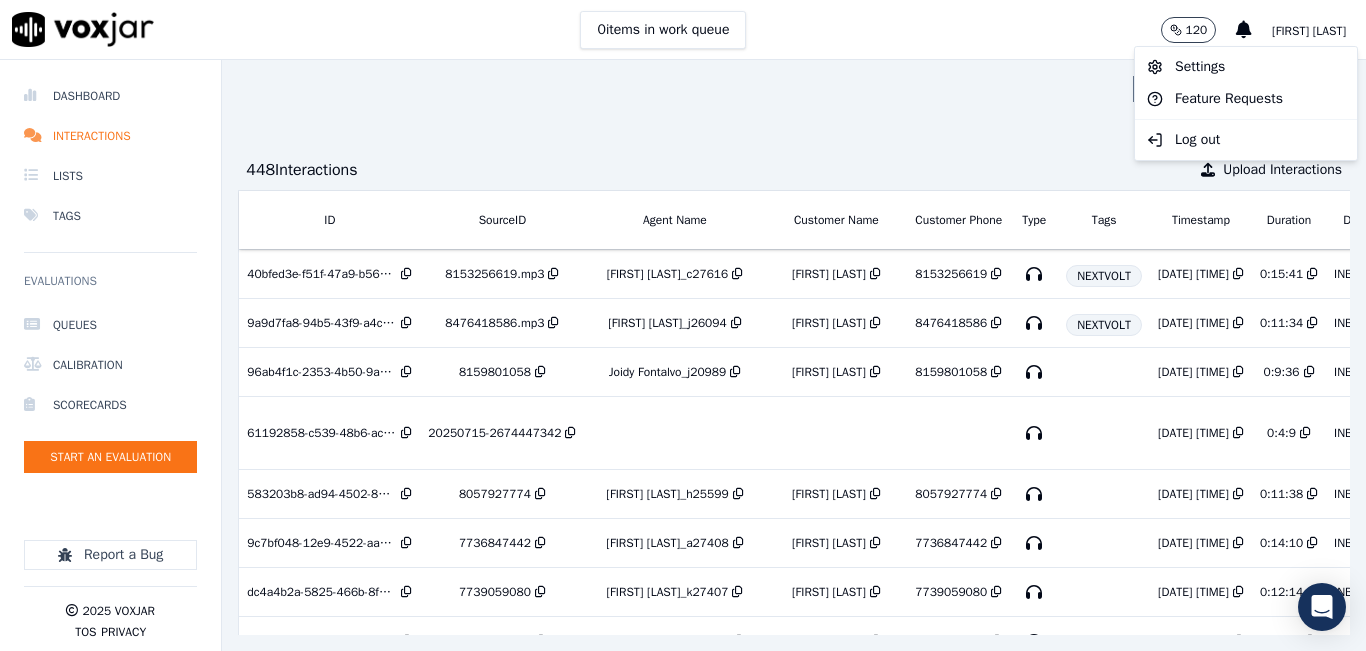 click on "Past 7 Days
Add a filter" at bounding box center (794, 89) 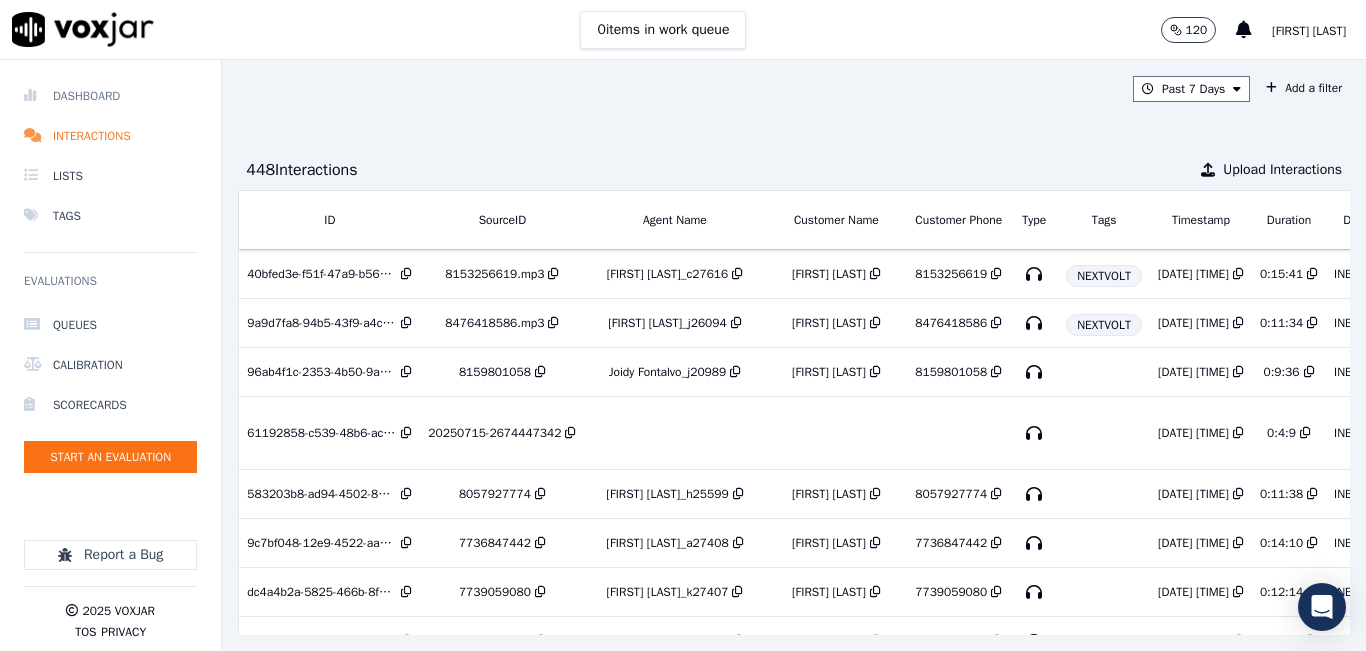 drag, startPoint x: 127, startPoint y: 101, endPoint x: 157, endPoint y: 98, distance: 30.149628 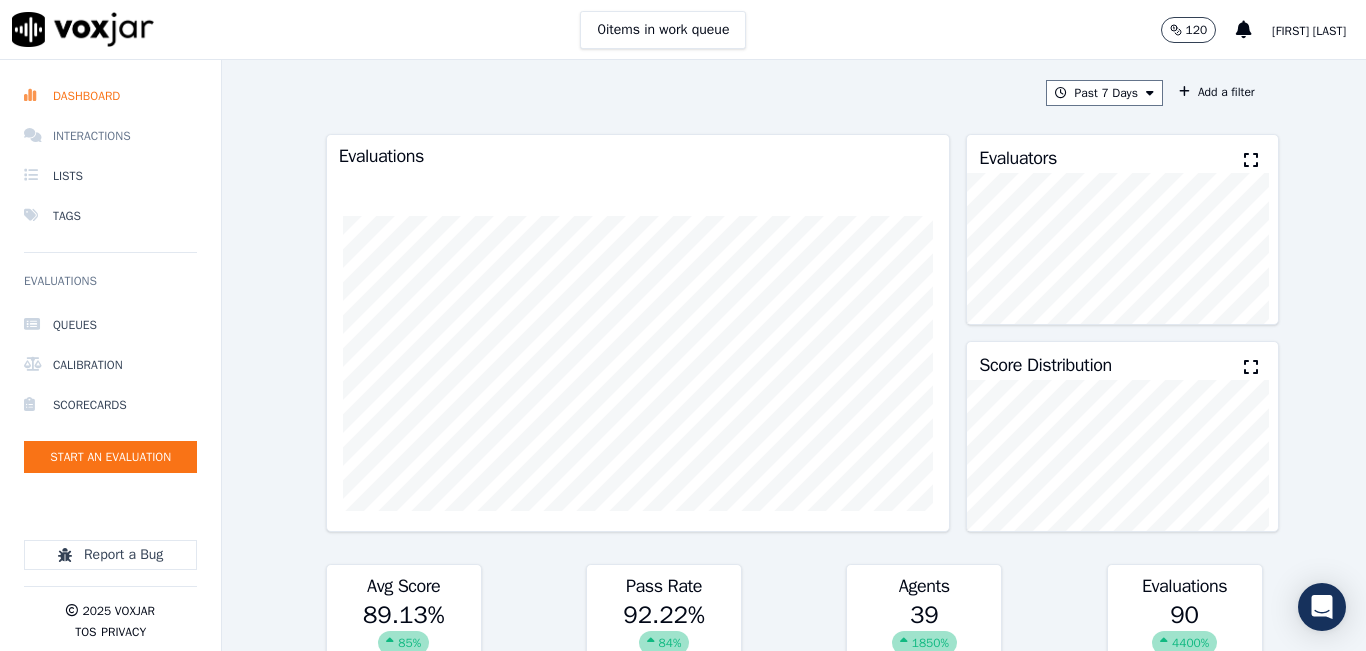 click on "Interactions" at bounding box center (110, 136) 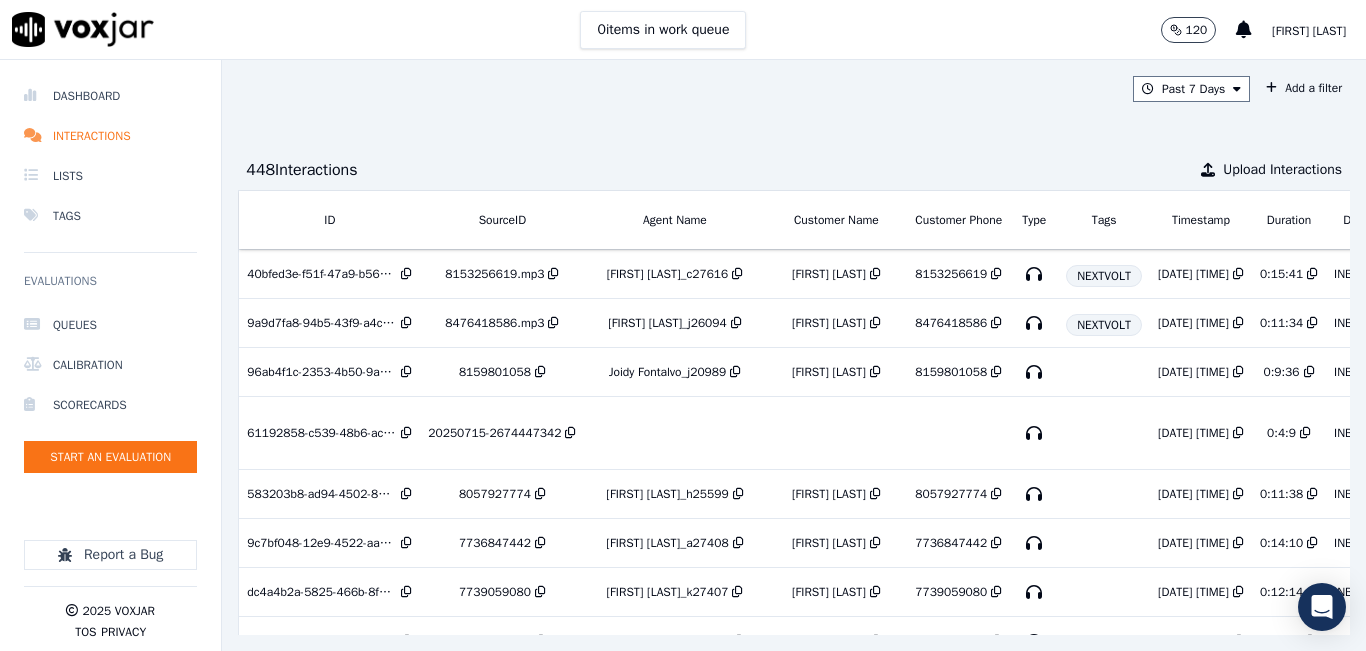 click on "Sheila De Castro" at bounding box center [1309, 31] 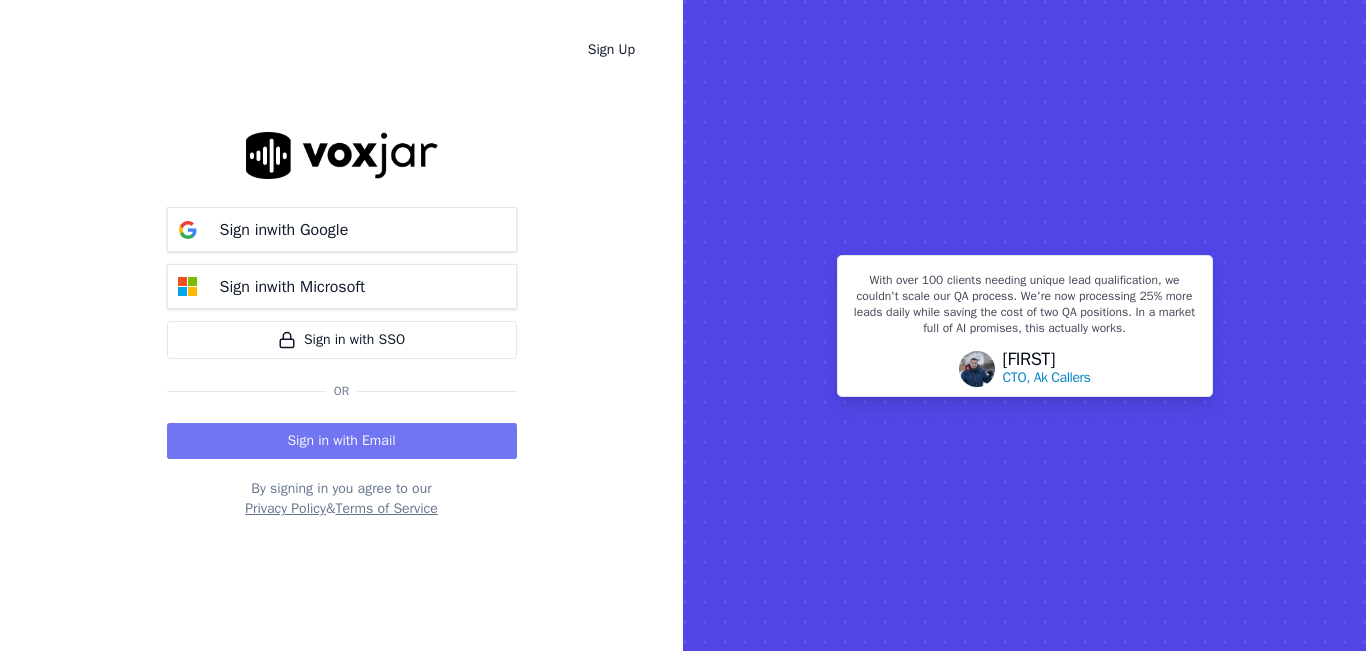 click on "Sign in with Email" at bounding box center (342, 441) 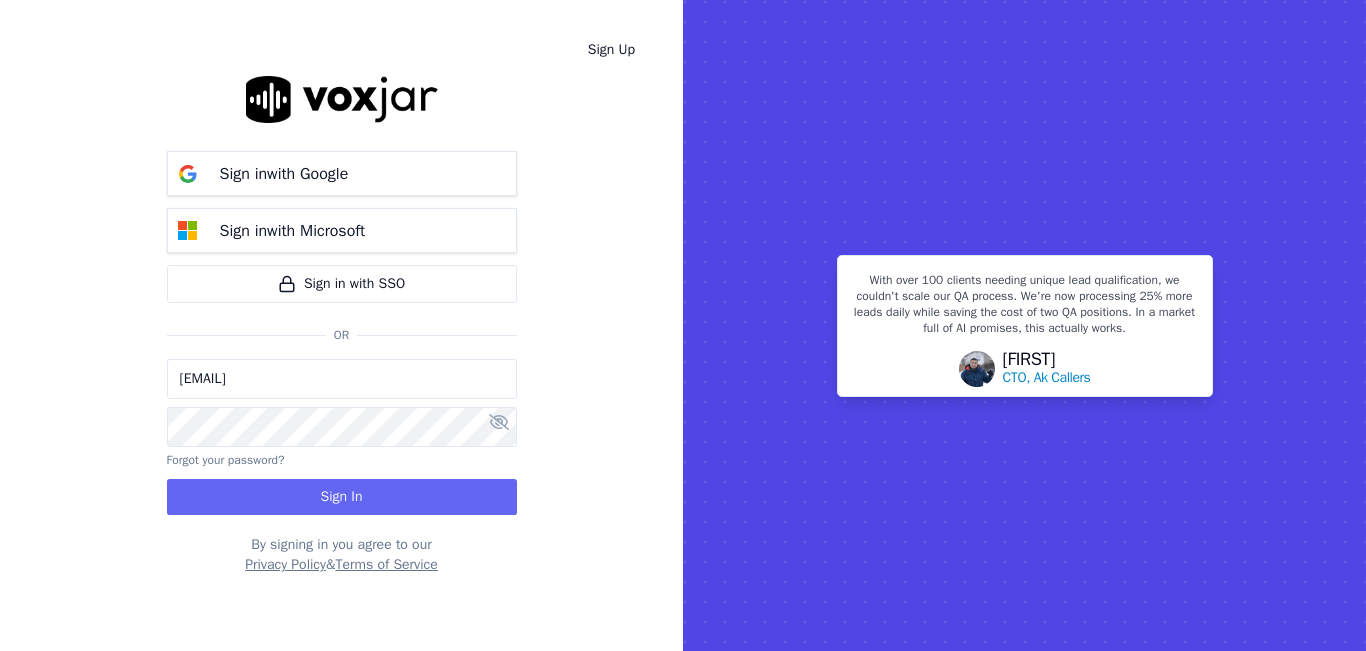 click on "sheila.decastro.baq@nwfg.net" at bounding box center [342, 379] 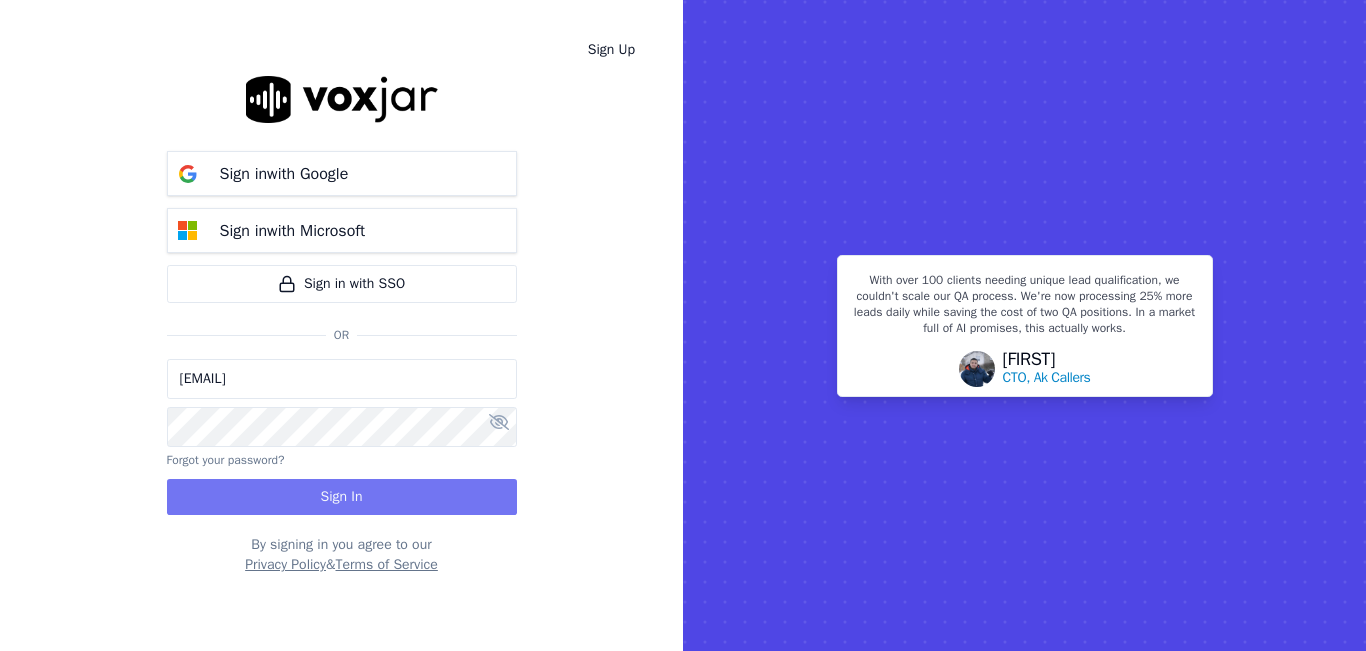click on "Sign In" at bounding box center (342, 497) 